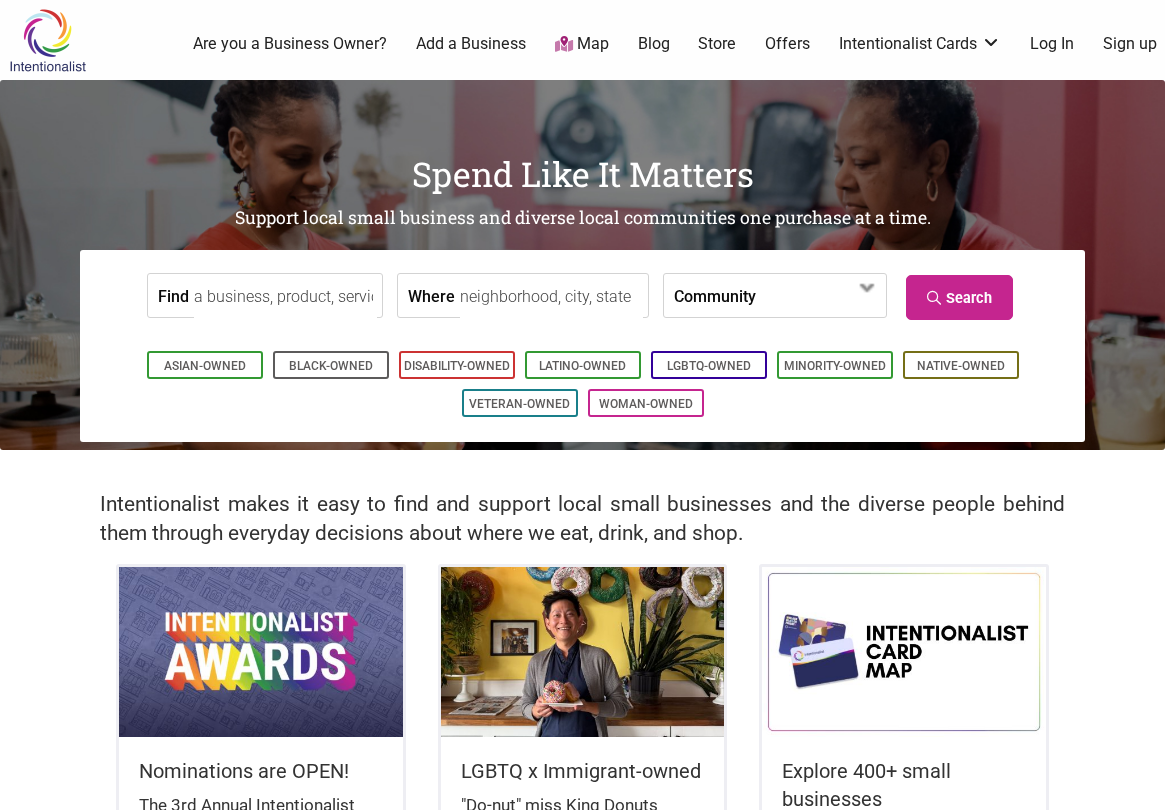 scroll, scrollTop: 0, scrollLeft: 0, axis: both 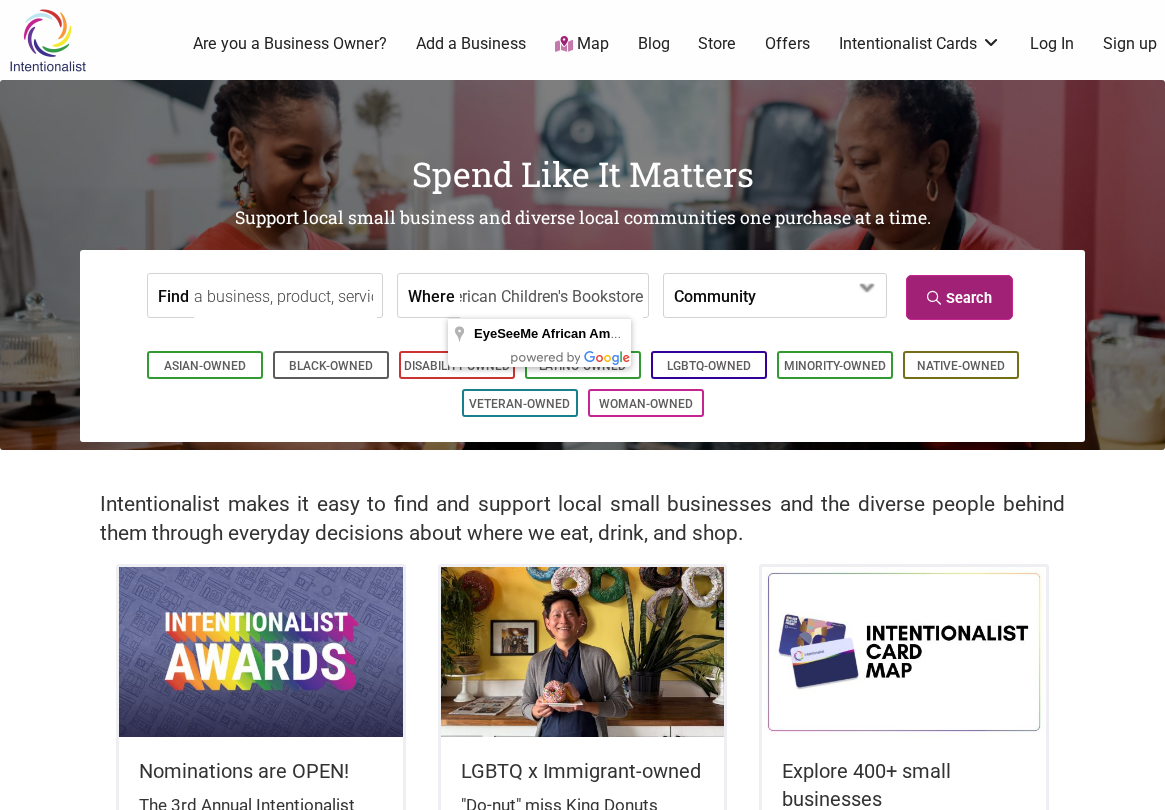 type on "EyeSeeMe African American Children's Bookstore" 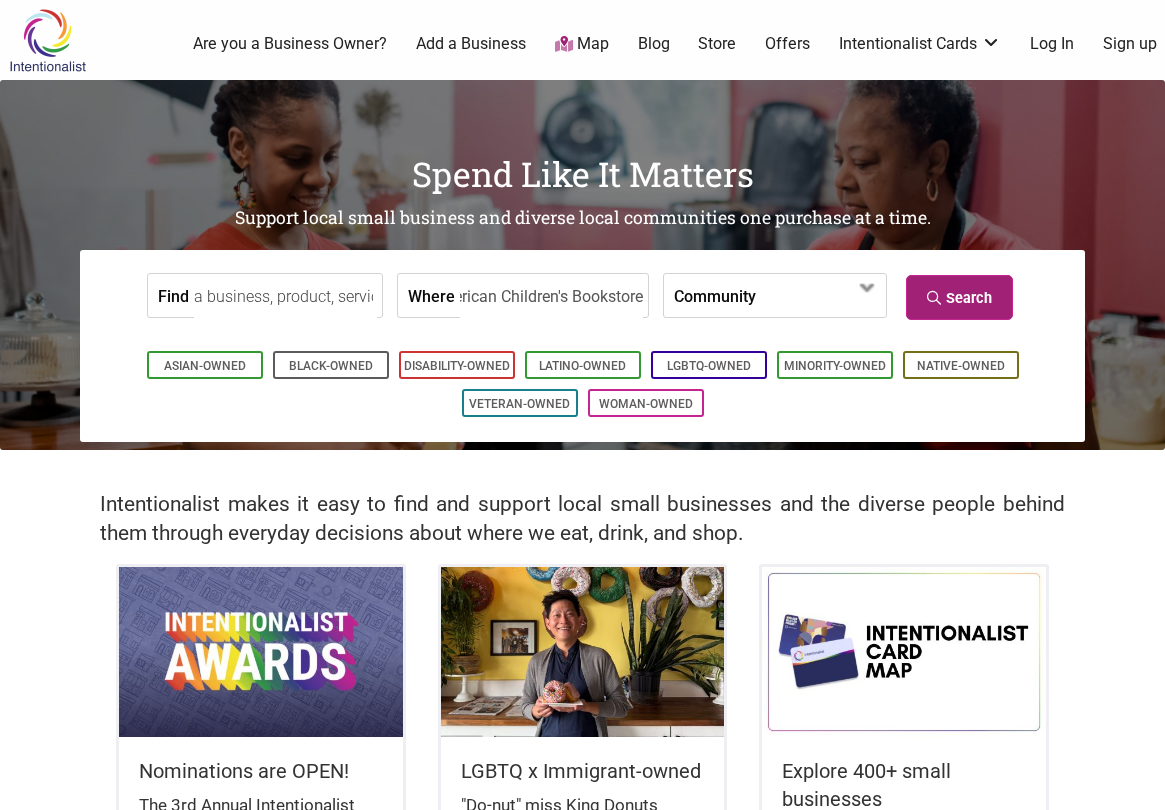 scroll, scrollTop: 0, scrollLeft: 0, axis: both 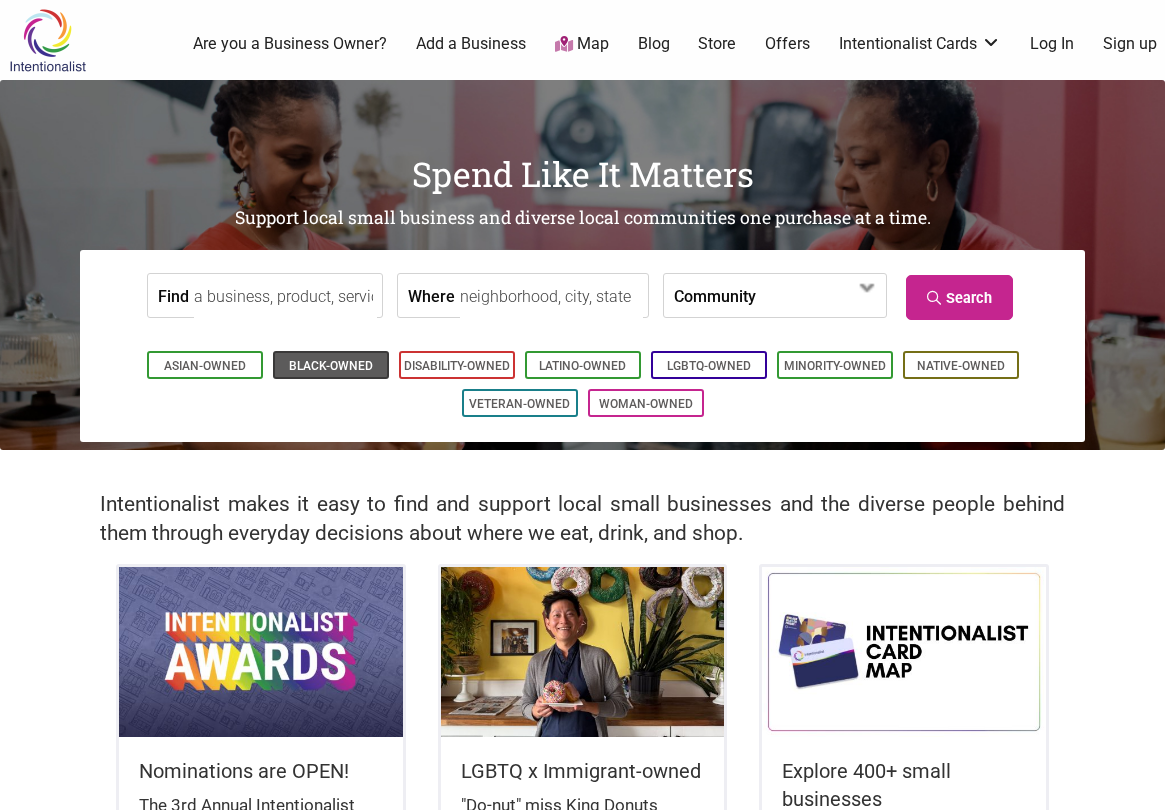 click on "Black-Owned" at bounding box center (331, 366) 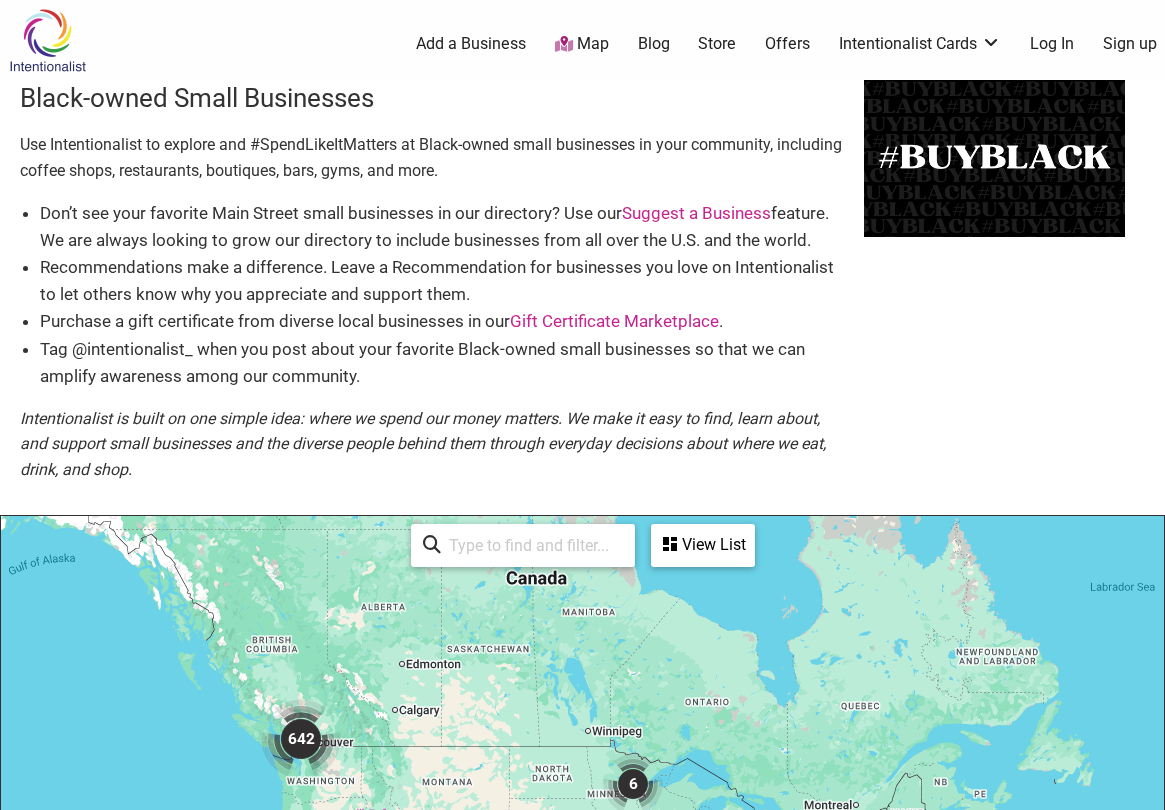scroll, scrollTop: 500, scrollLeft: 0, axis: vertical 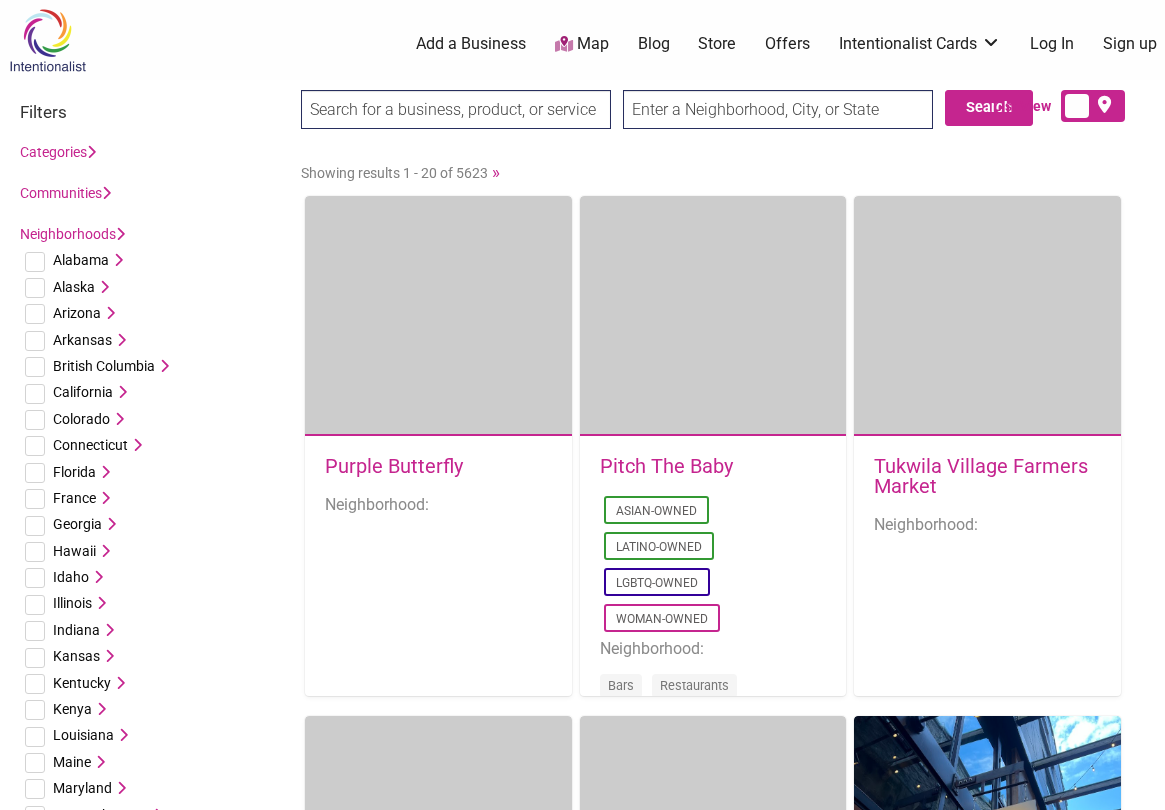 type on "EyeSeeMe African American Children's Bookstore" 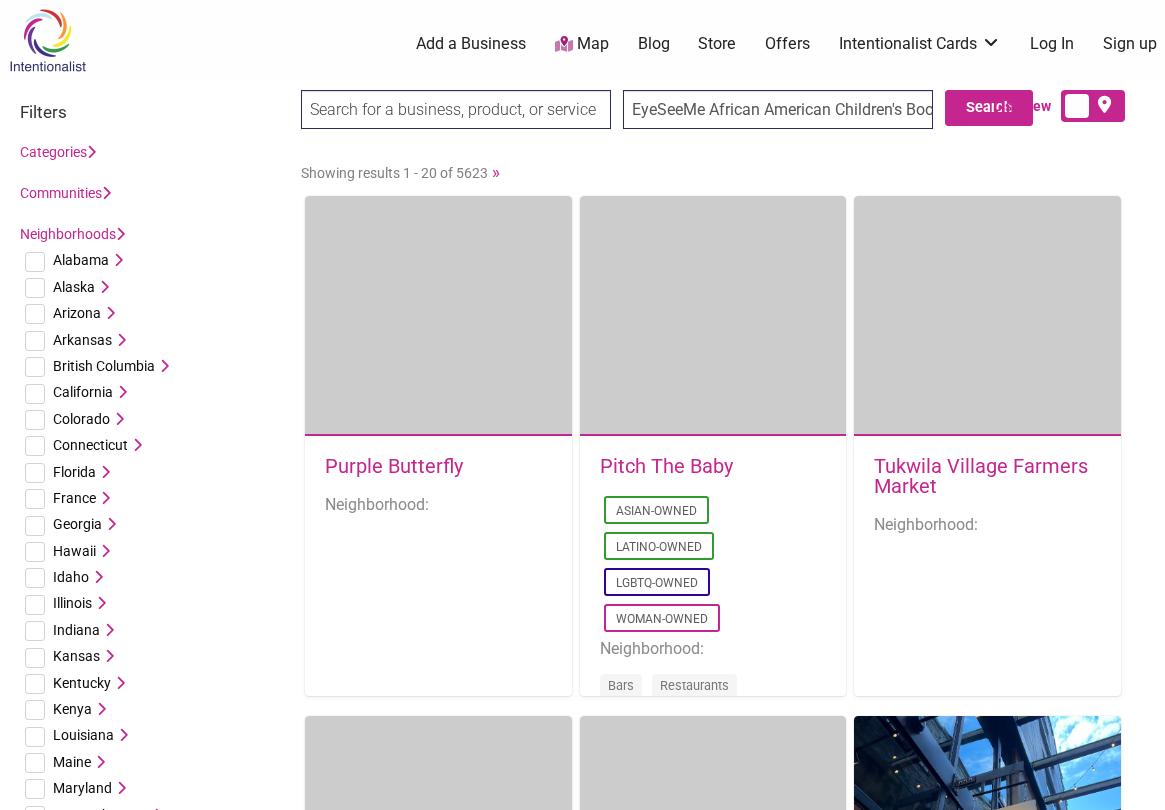 scroll, scrollTop: 0, scrollLeft: 50, axis: horizontal 